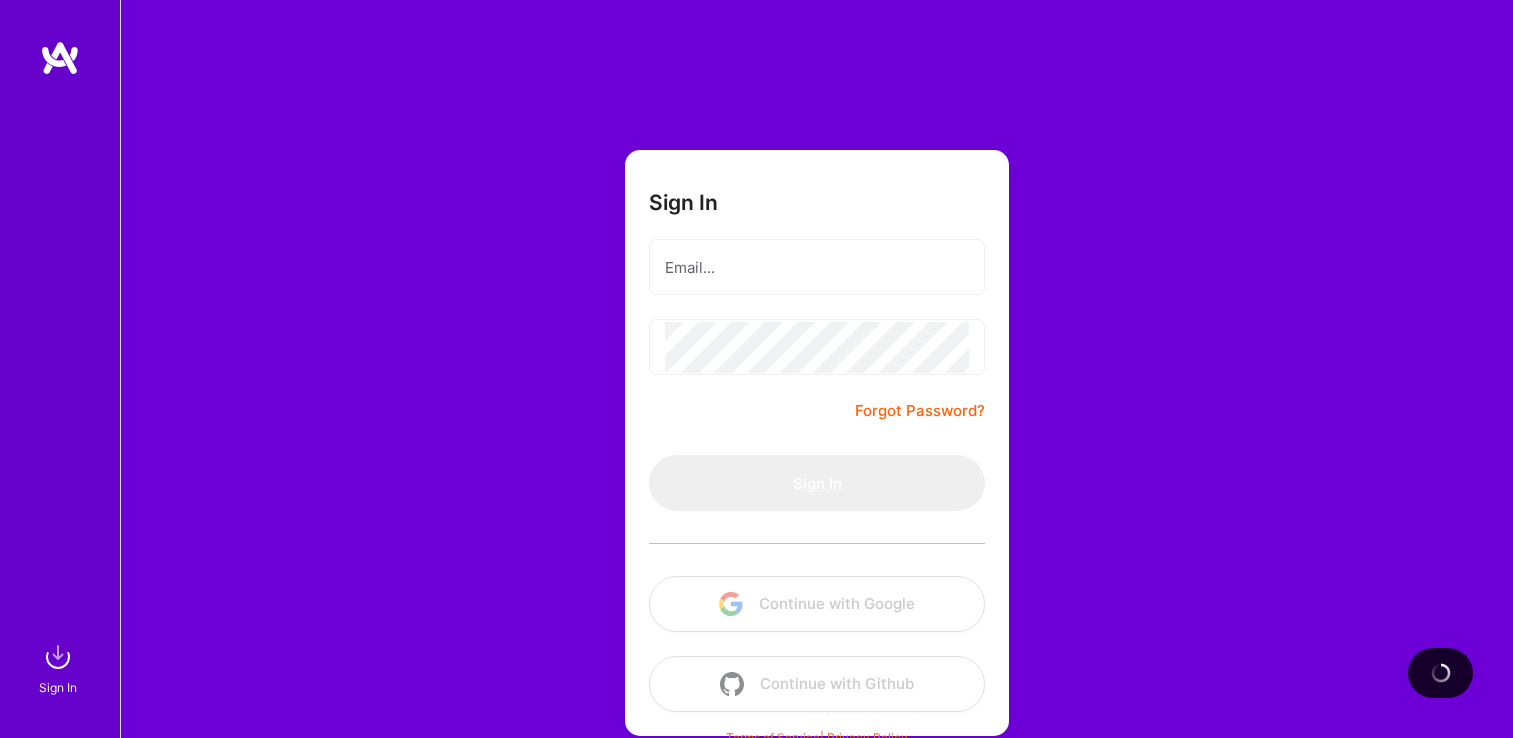 scroll, scrollTop: 0, scrollLeft: 0, axis: both 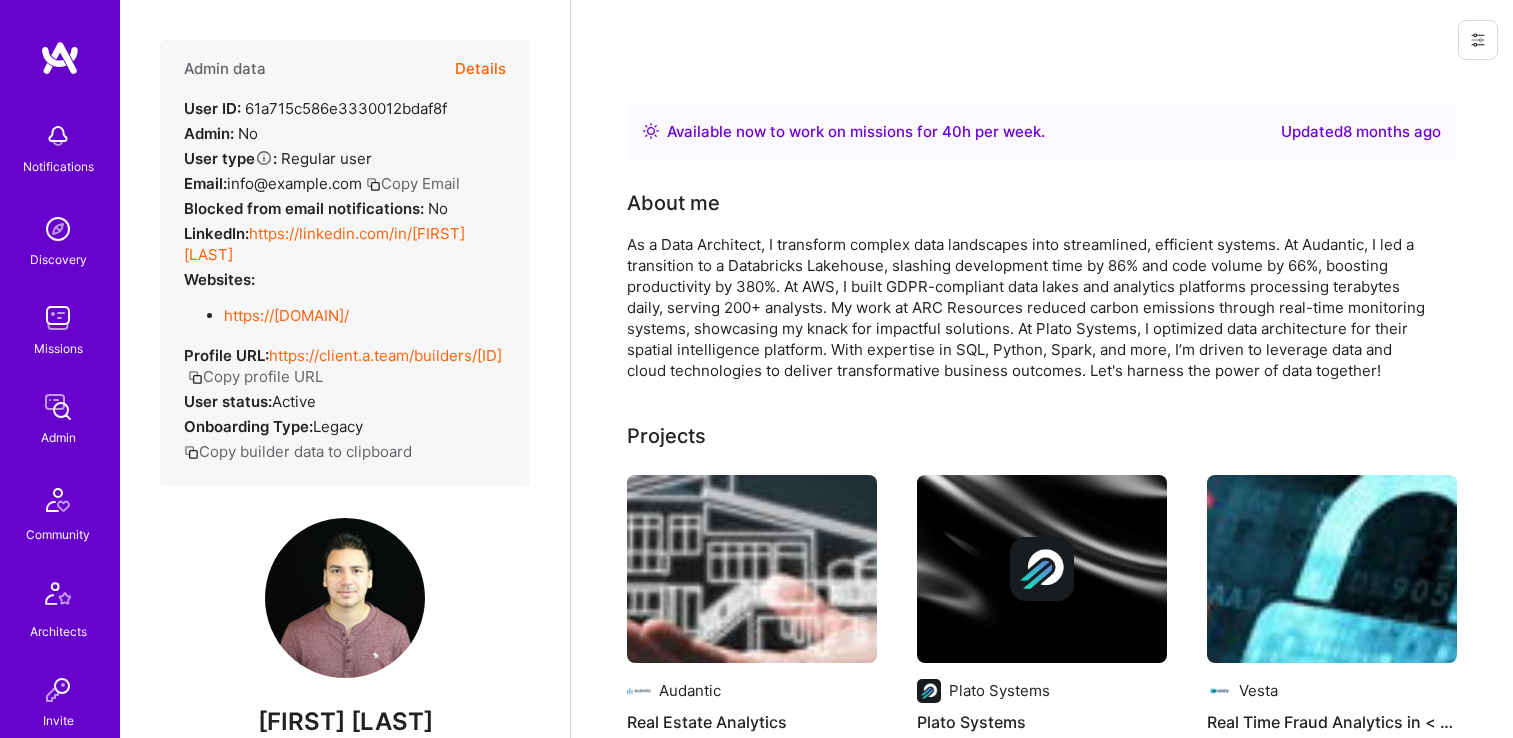 click on "Admin data Details User ID:   [ID] Admin:   No User type  Regular user or Company user  :   Regular user Email:  info@example.com  Copy Email Blocked from email notifications:   No LinkedIn:  https://linkedin.com/in/[FIRST][LAST] Websites:  https://example.com/.  Copy profile URL User status:  Active Onboarding Type:  legacy  Copy builder data to clipboard" at bounding box center [345, 263] 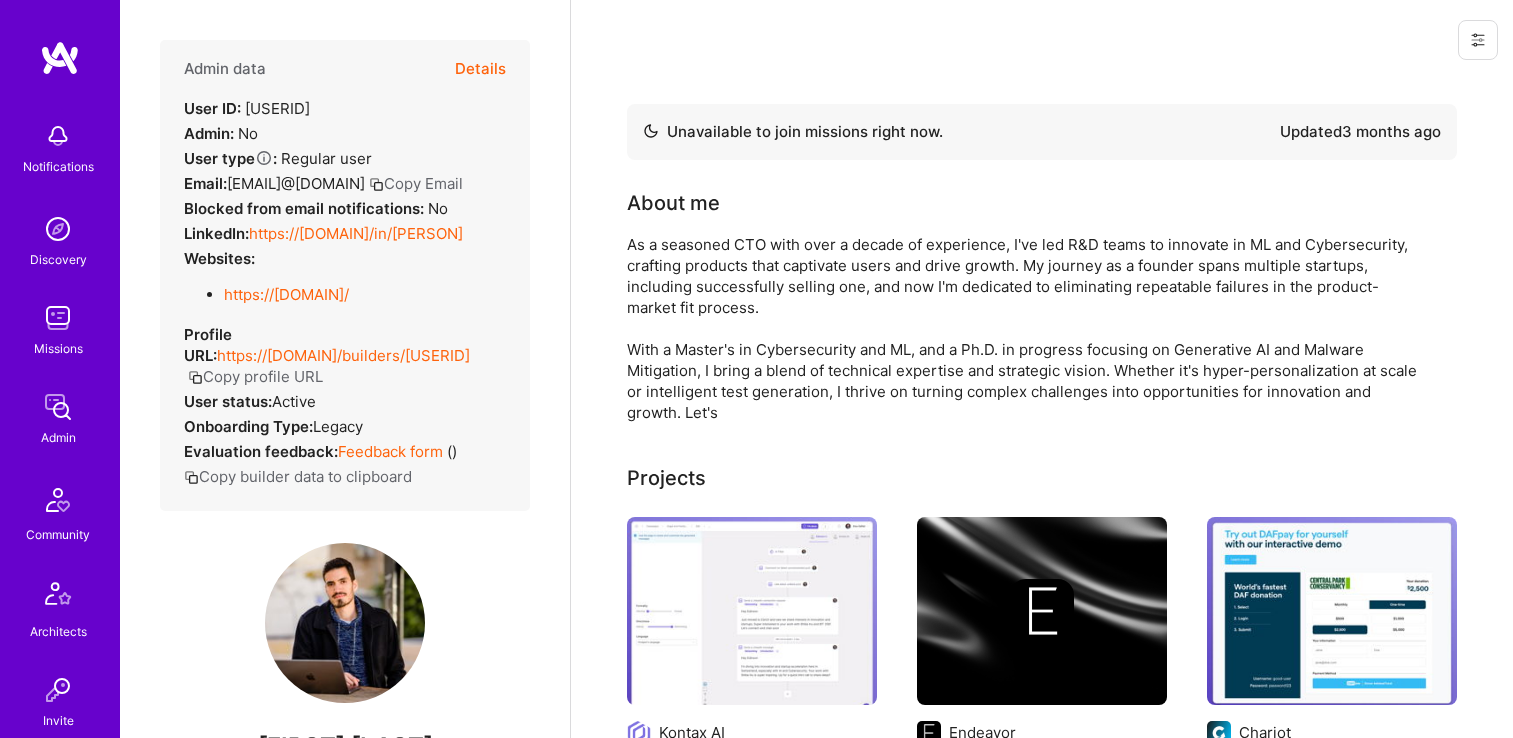 scroll, scrollTop: 0, scrollLeft: 0, axis: both 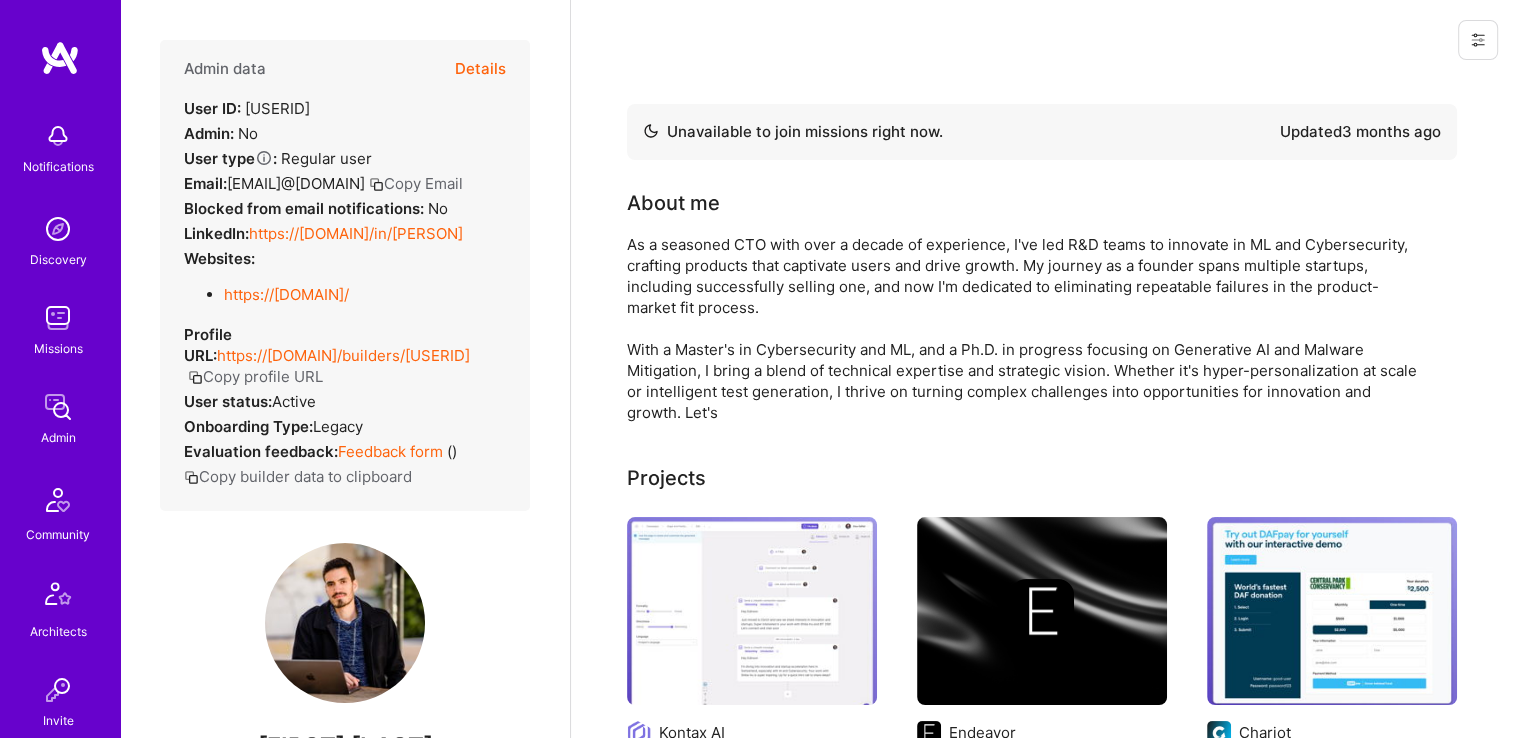drag, startPoint x: 0, startPoint y: 0, endPoint x: 248, endPoint y: 100, distance: 267.4023 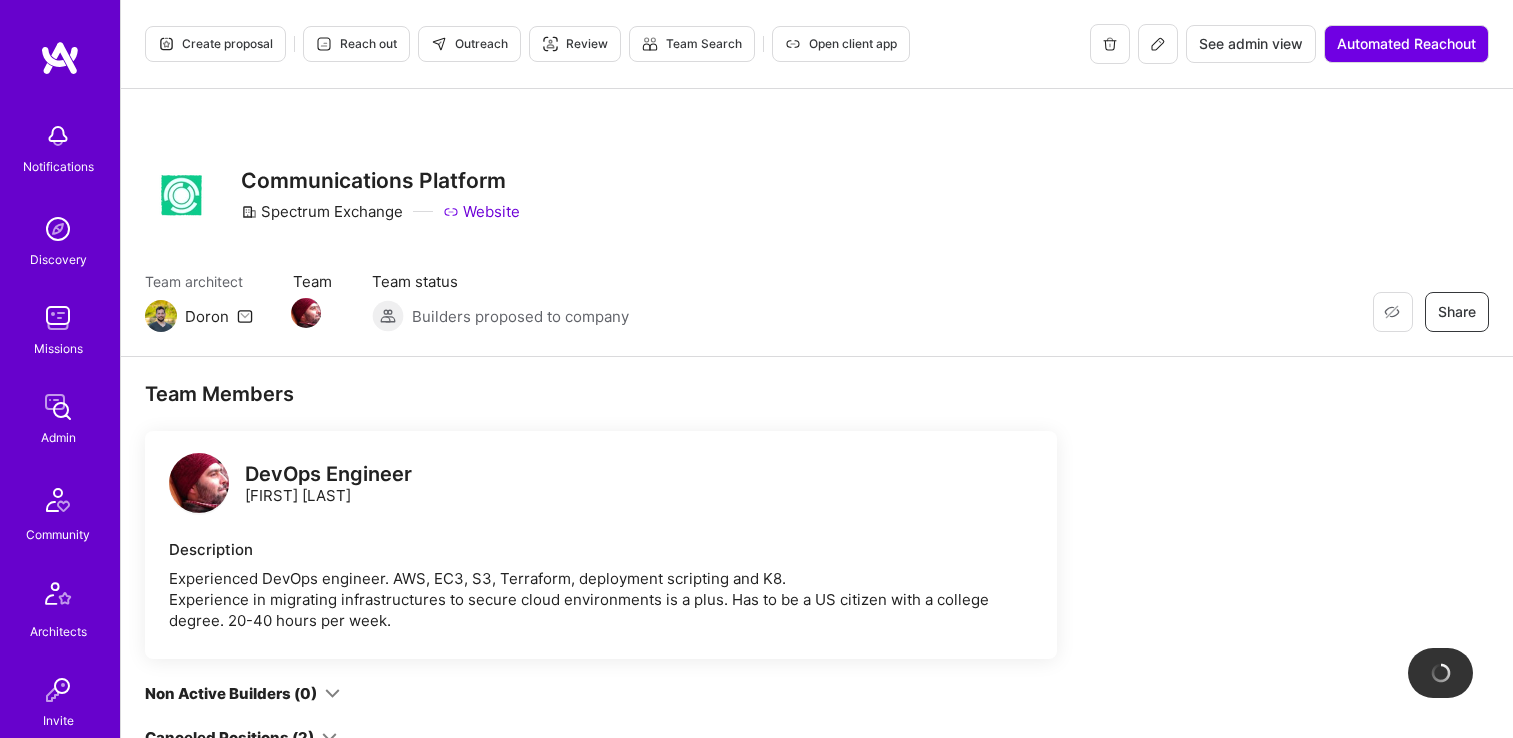 scroll, scrollTop: 0, scrollLeft: 0, axis: both 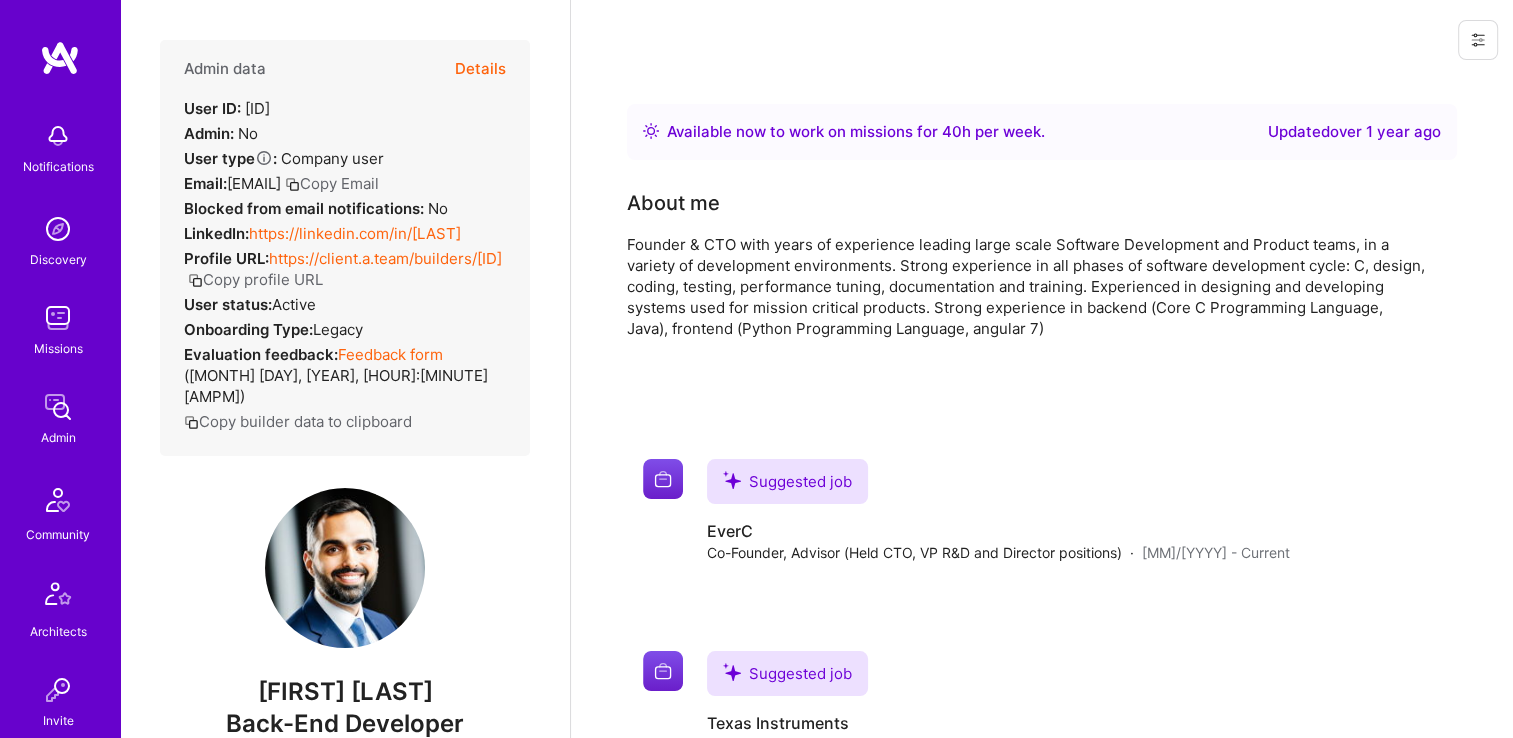 drag, startPoint x: 427, startPoint y: 104, endPoint x: 247, endPoint y: 106, distance: 180.01111 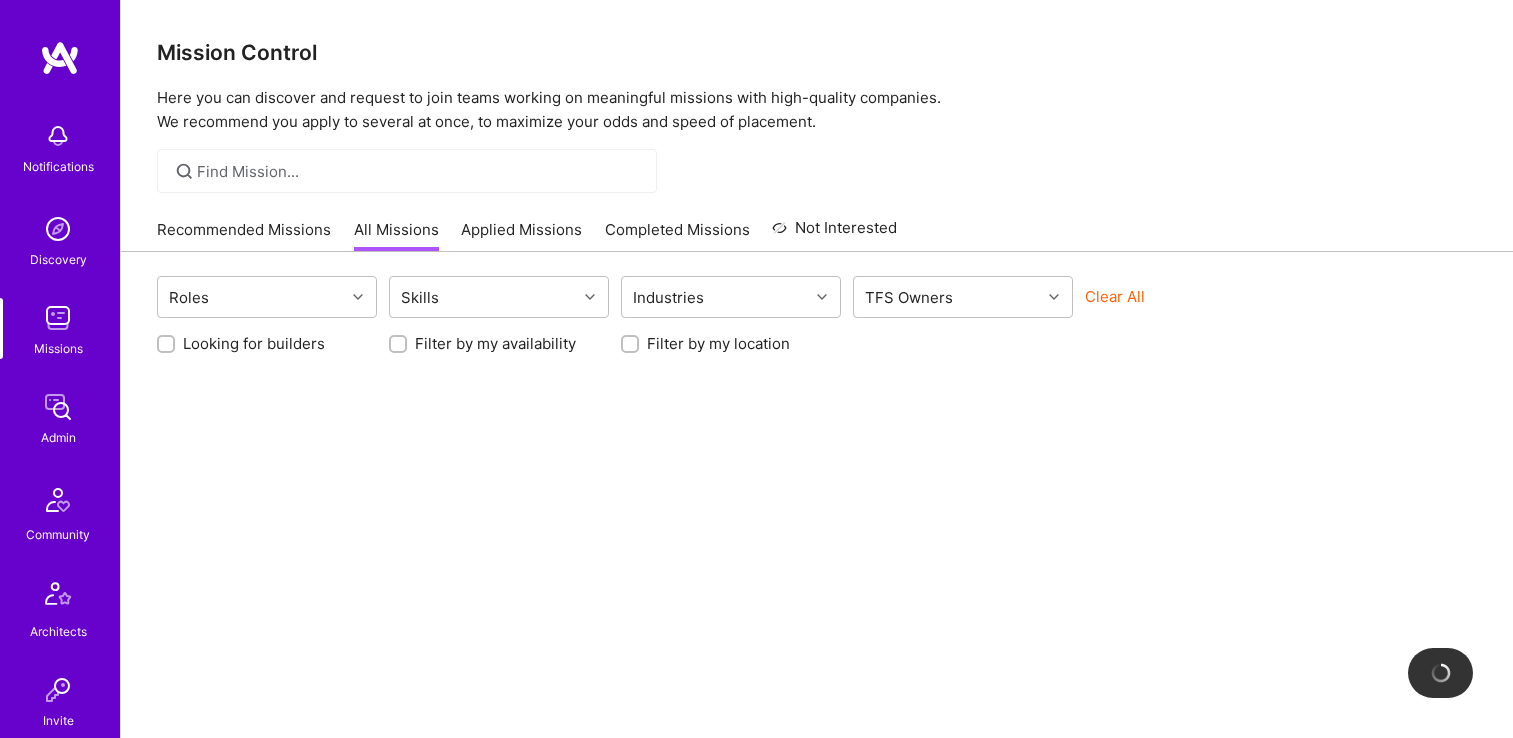 scroll, scrollTop: 0, scrollLeft: 0, axis: both 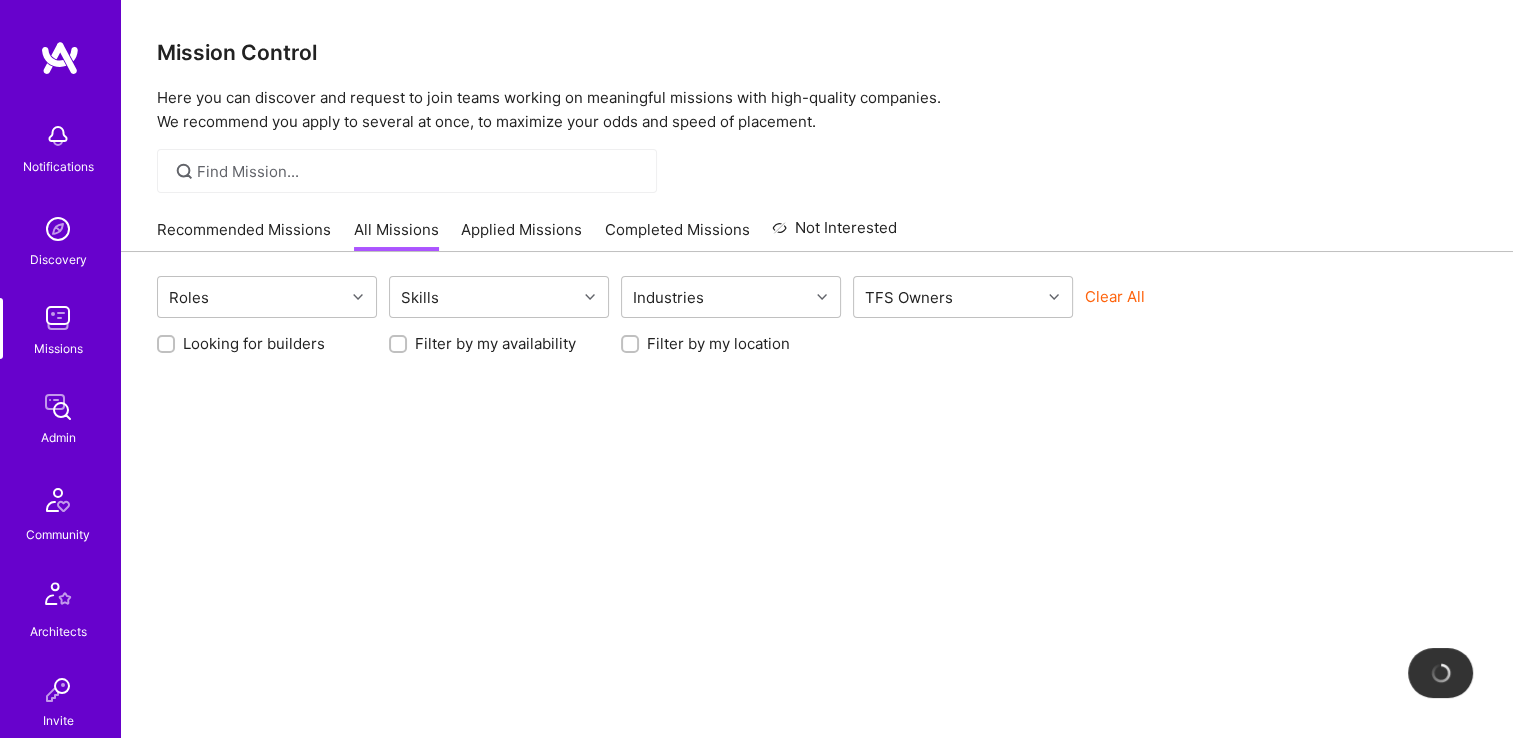 click at bounding box center [58, 407] 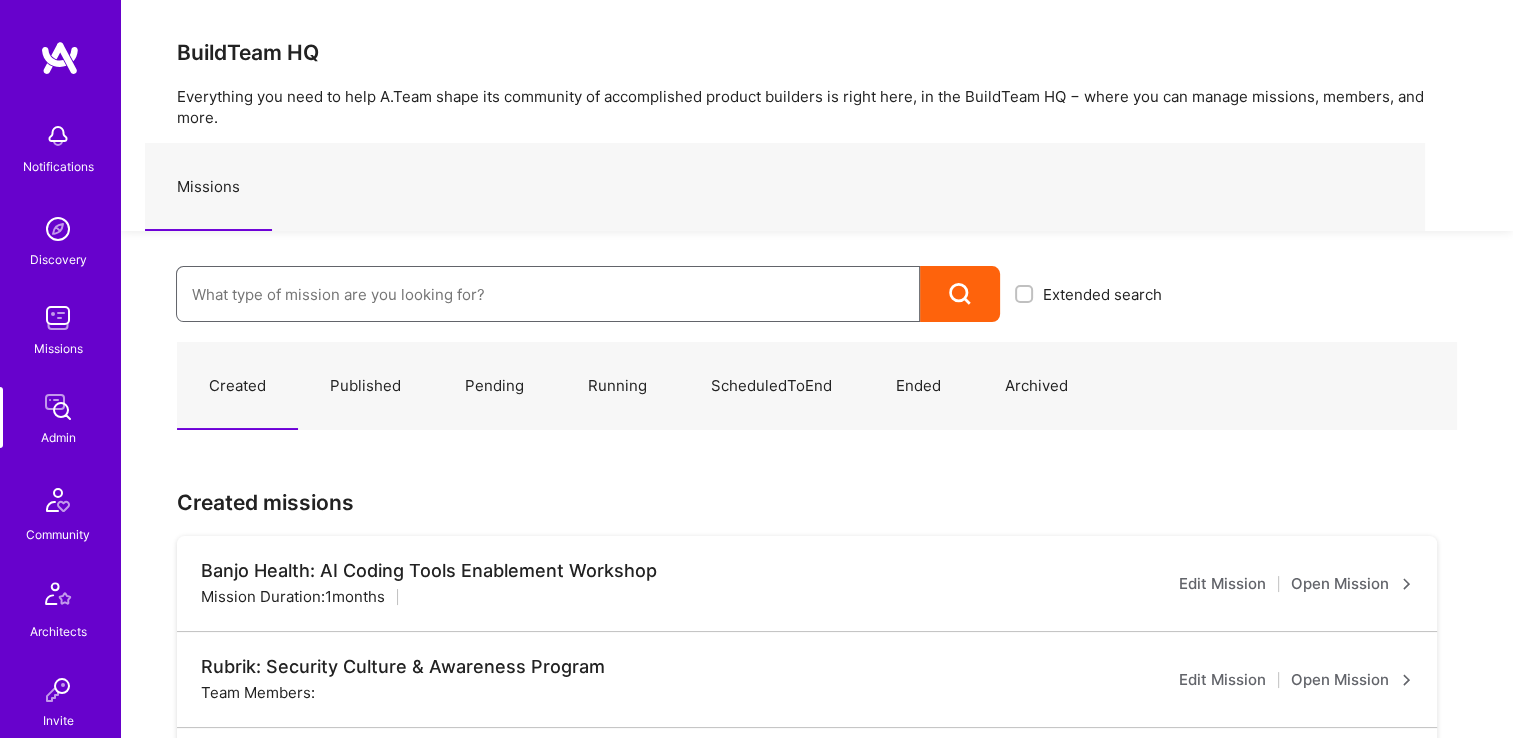 click at bounding box center [548, 294] 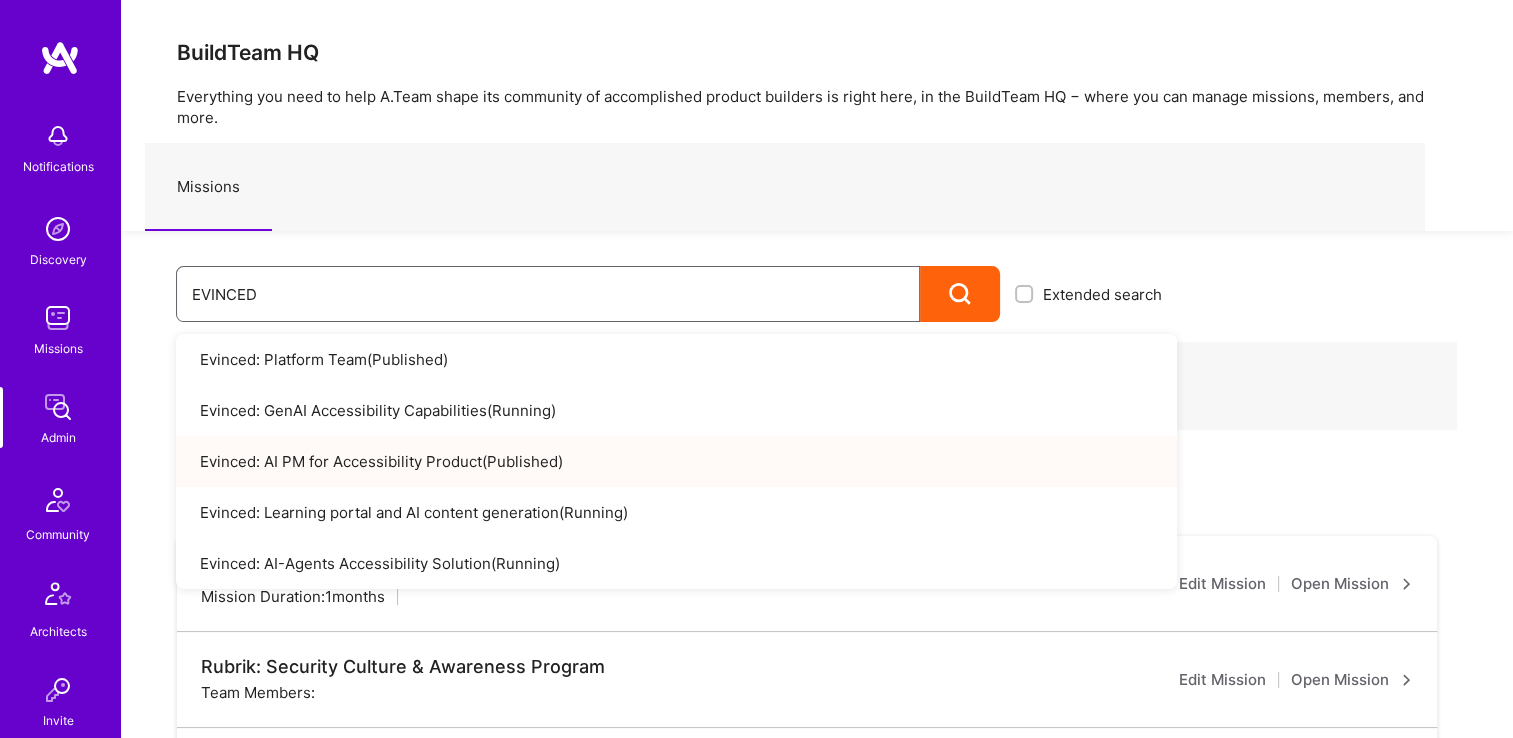 type on "EVINCED" 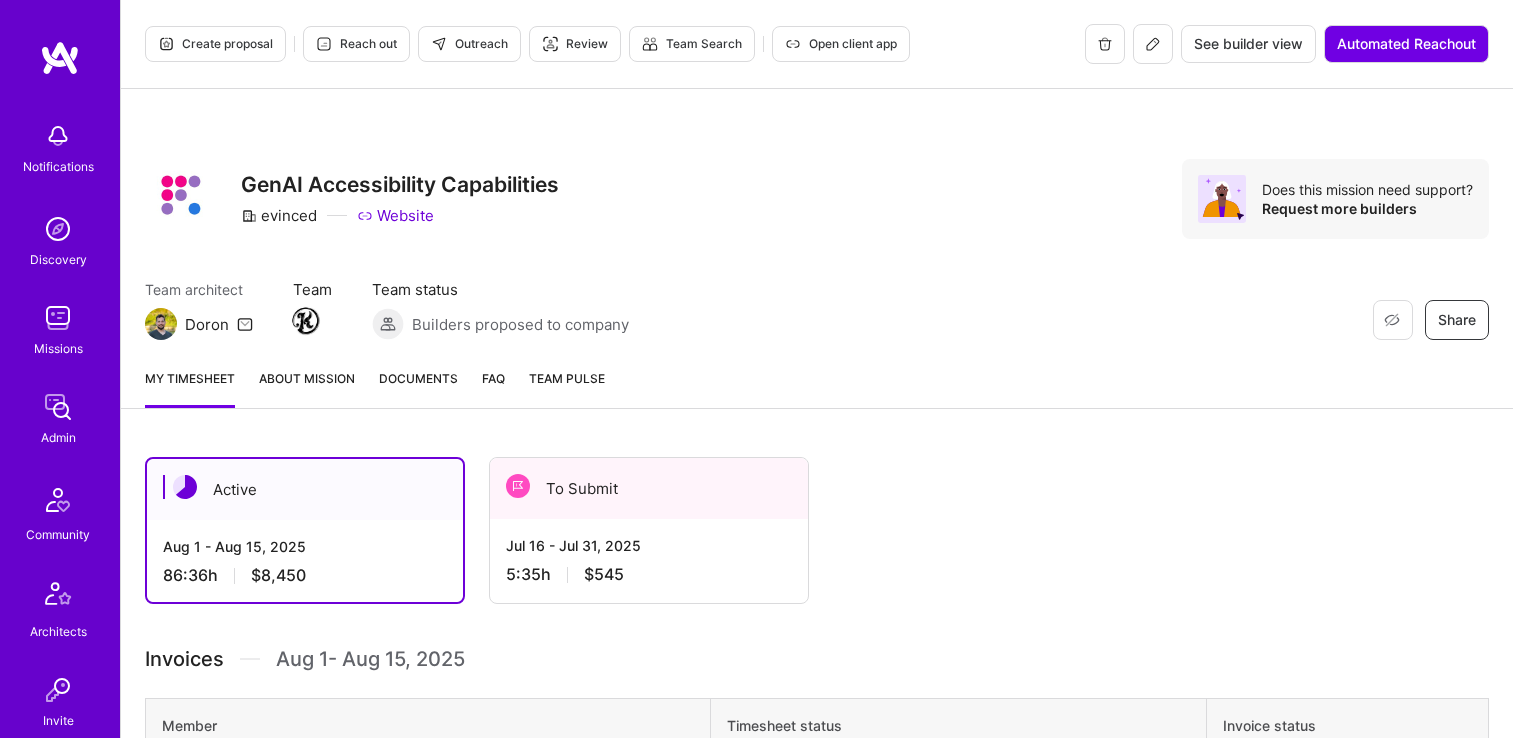 scroll, scrollTop: 0, scrollLeft: 0, axis: both 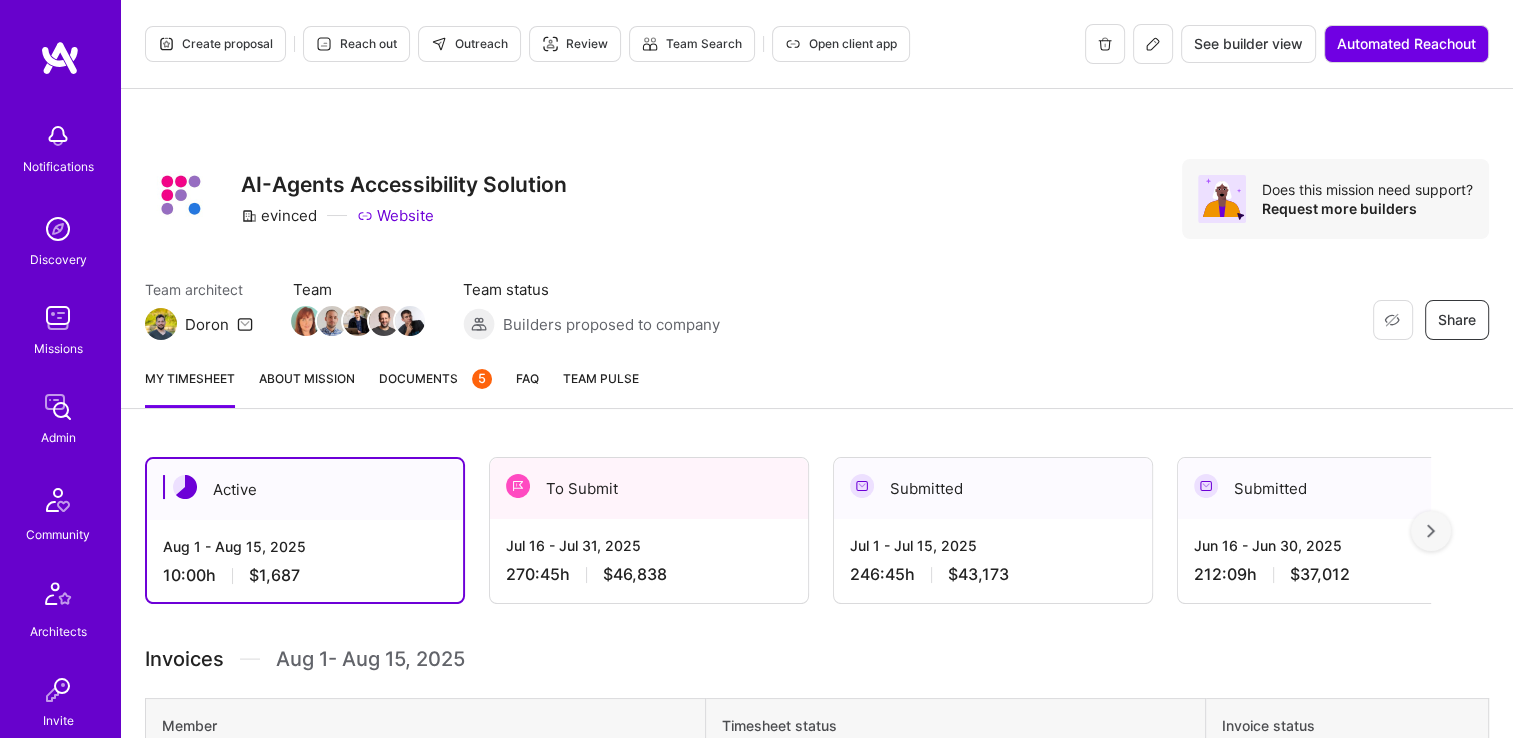 click on "Documents 5" at bounding box center (435, 378) 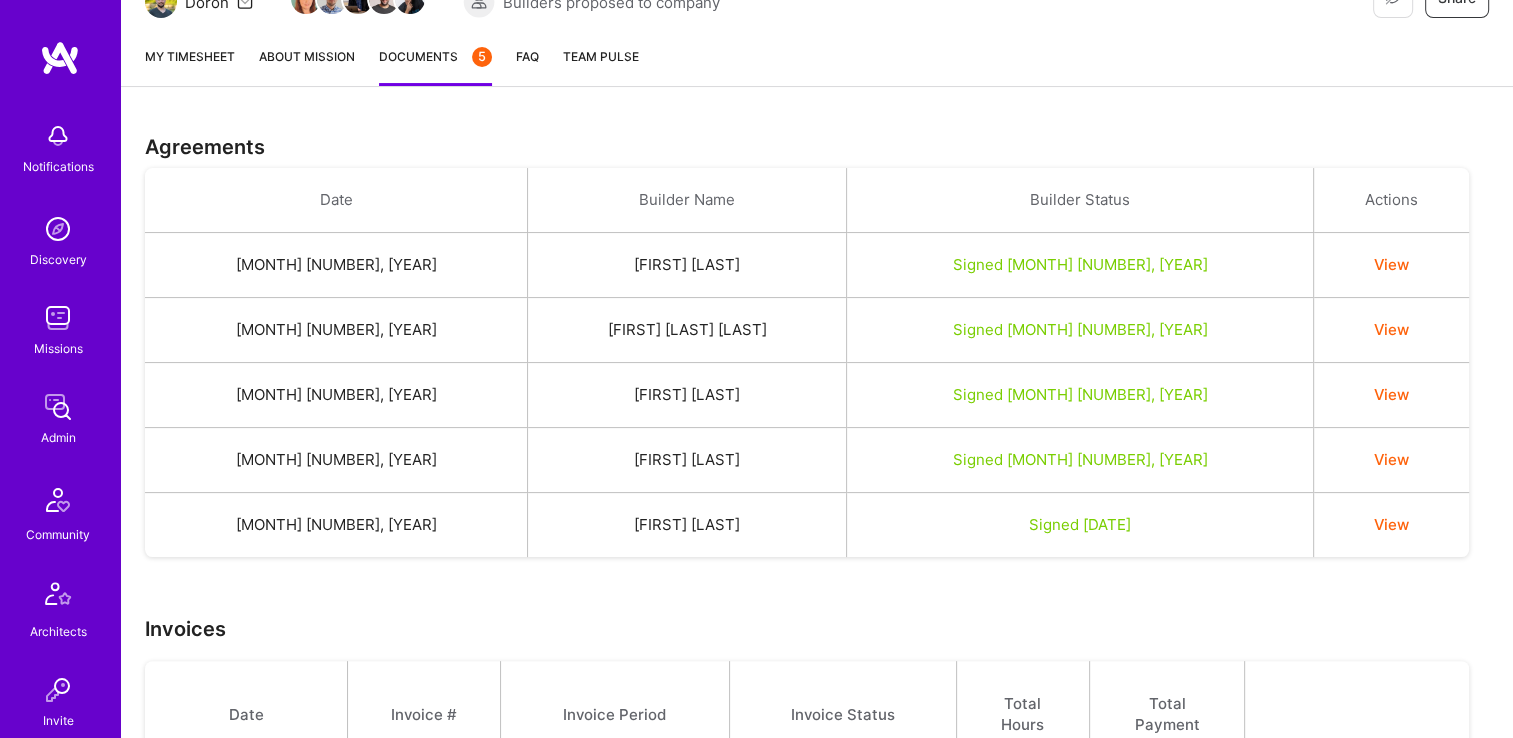 scroll, scrollTop: 824, scrollLeft: 0, axis: vertical 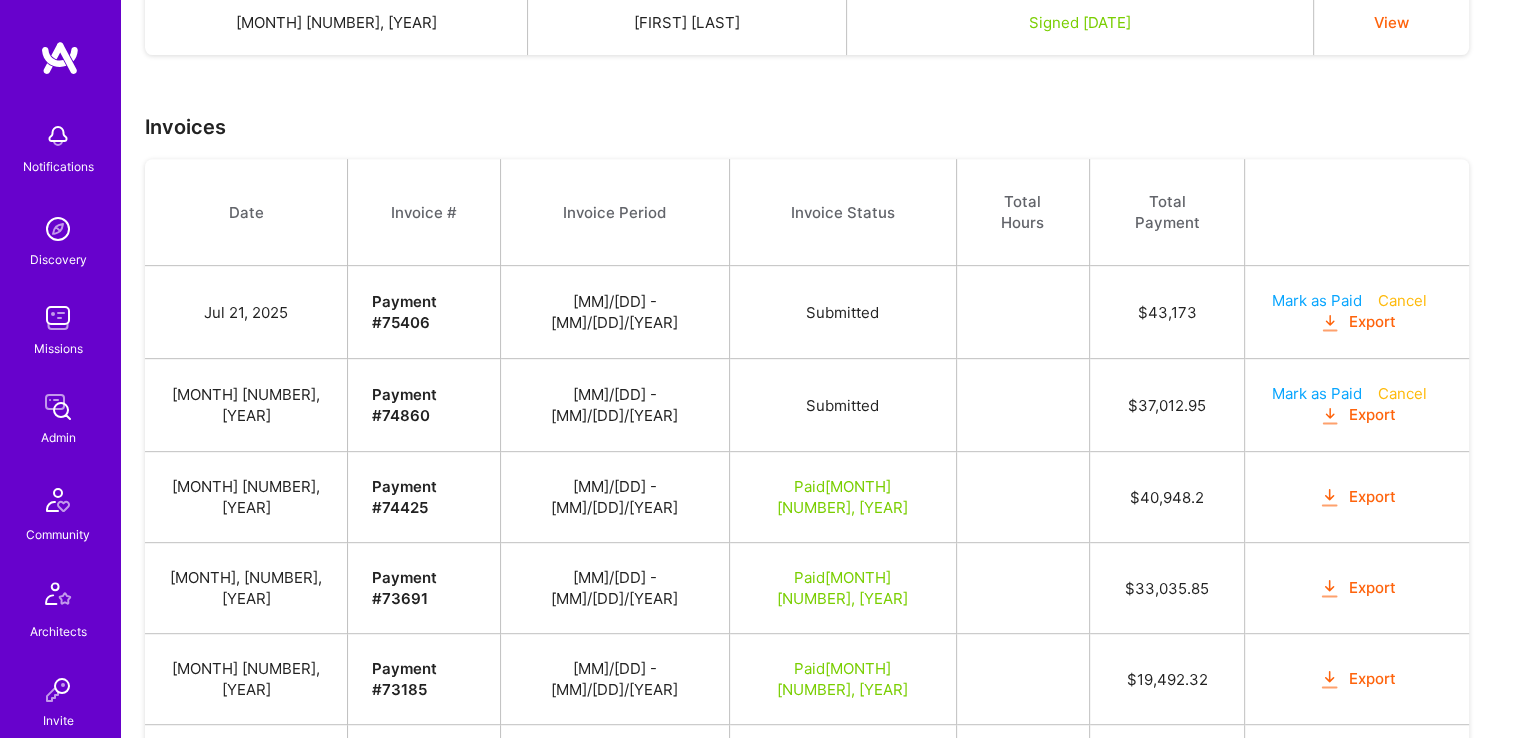 click on "Export" at bounding box center [1357, 415] 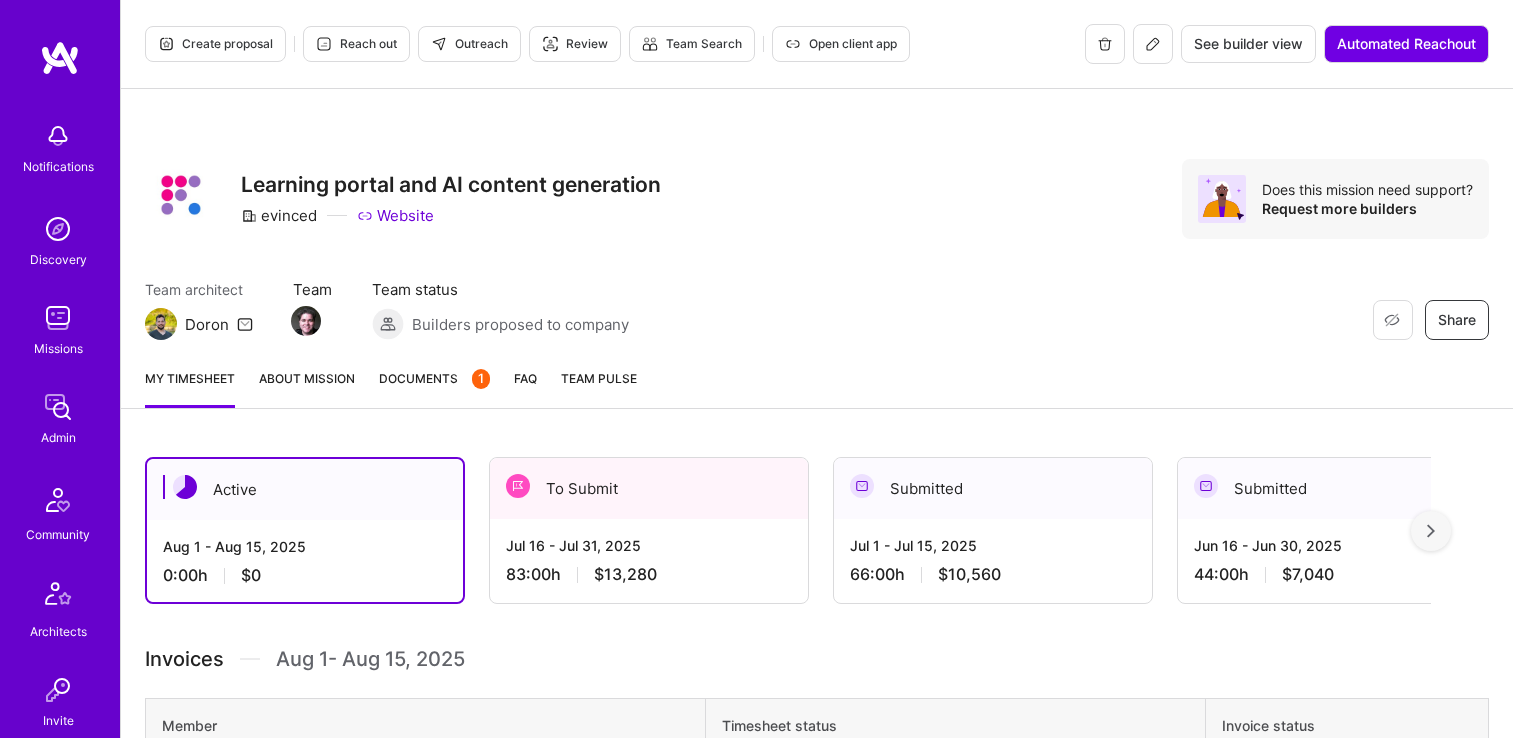 scroll, scrollTop: 0, scrollLeft: 0, axis: both 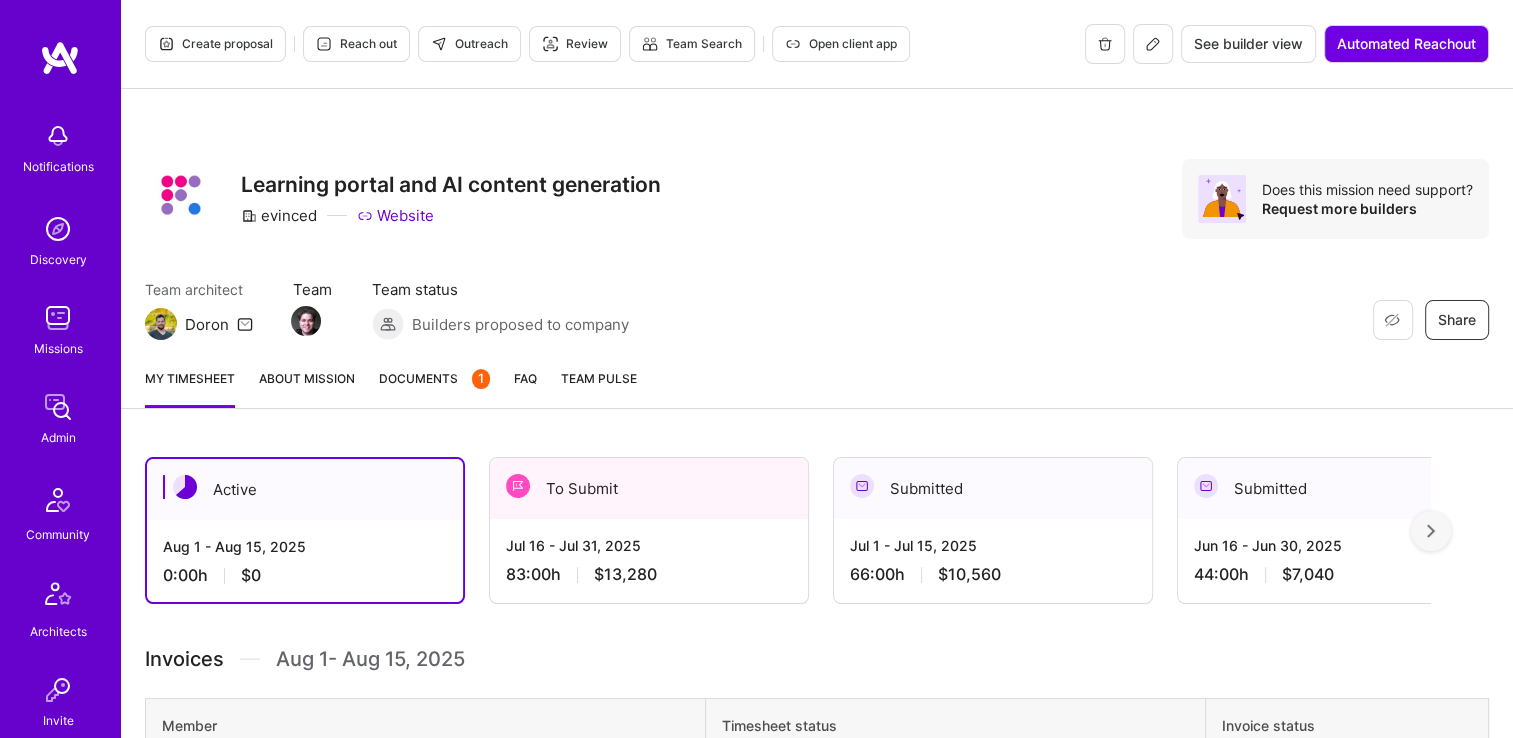 click on "Documents 1" at bounding box center [434, 378] 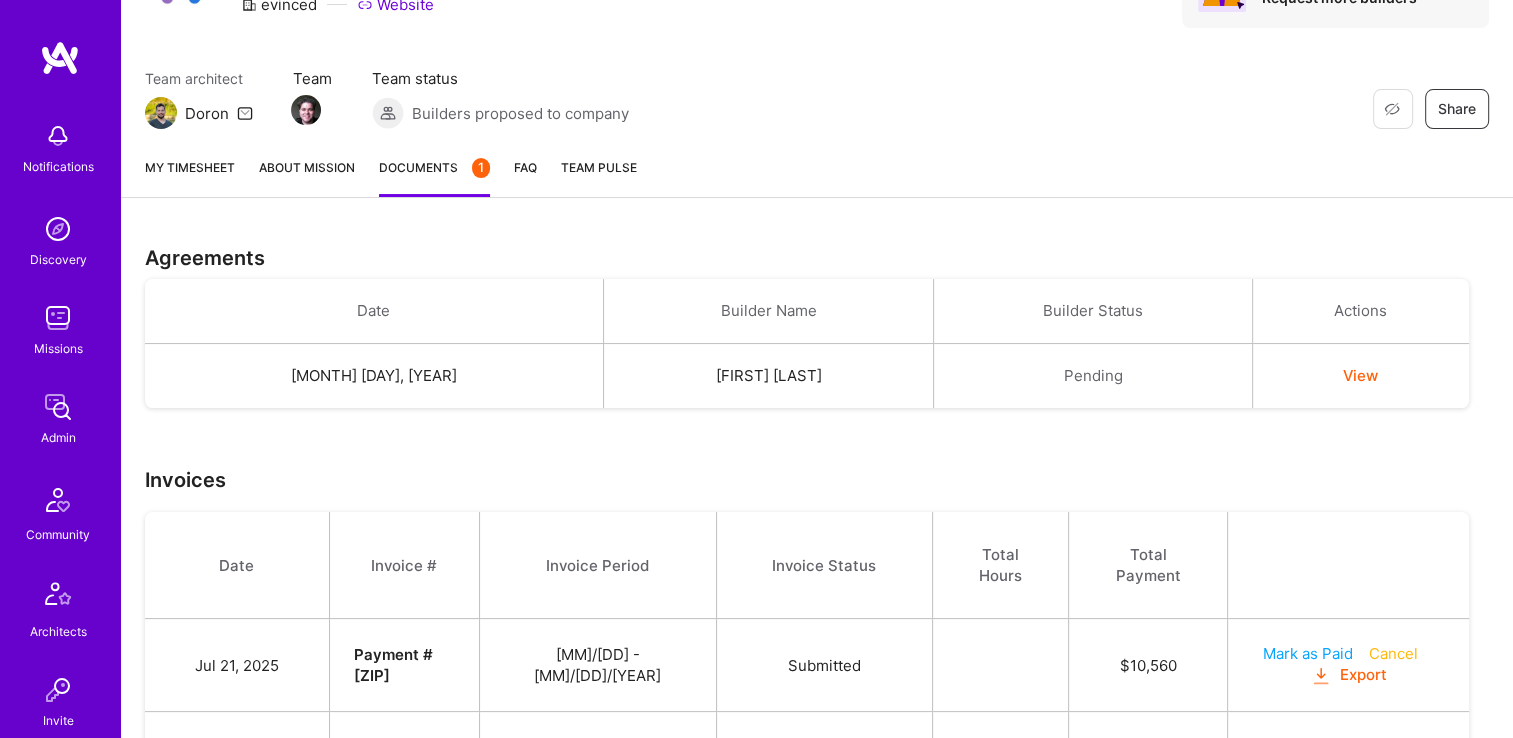 scroll, scrollTop: 279, scrollLeft: 0, axis: vertical 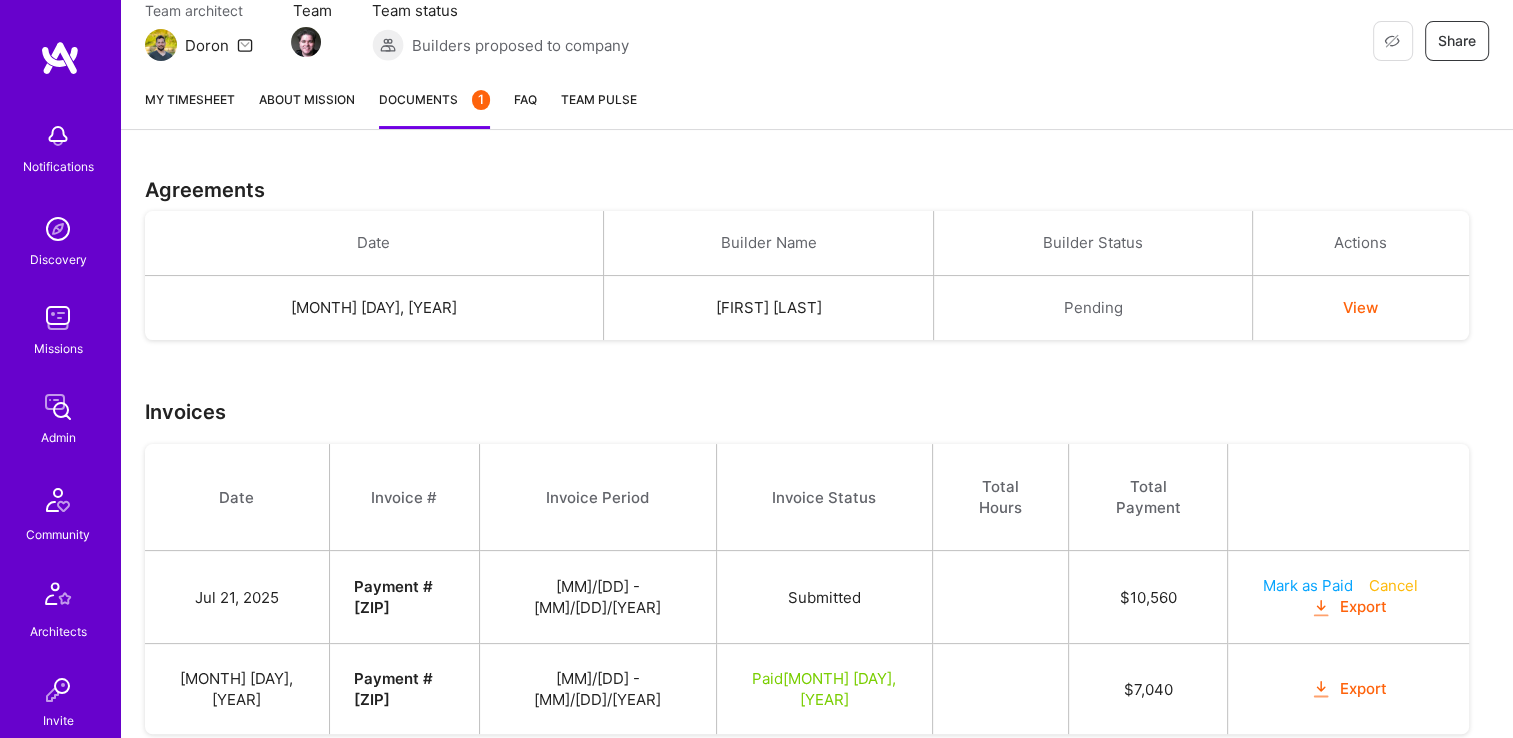 click on "Export" at bounding box center [1349, 607] 